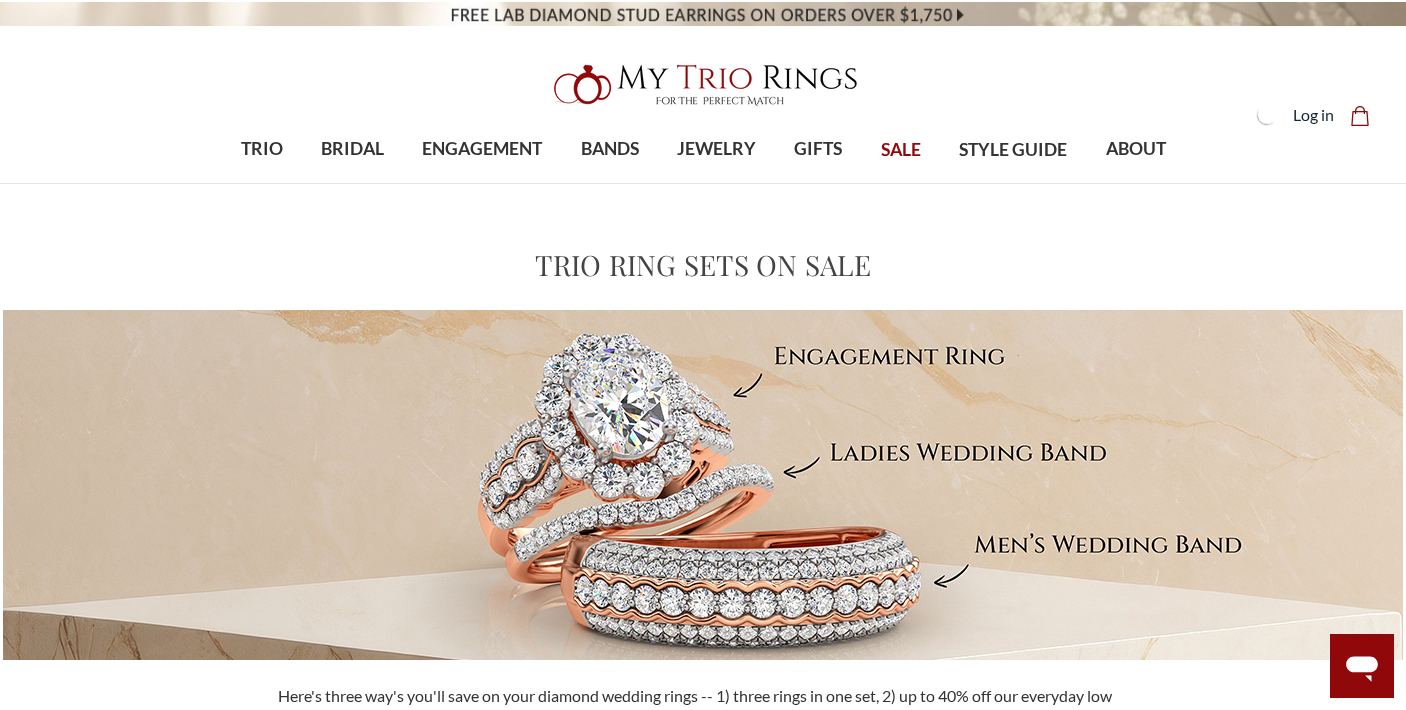 scroll, scrollTop: 0, scrollLeft: 0, axis: both 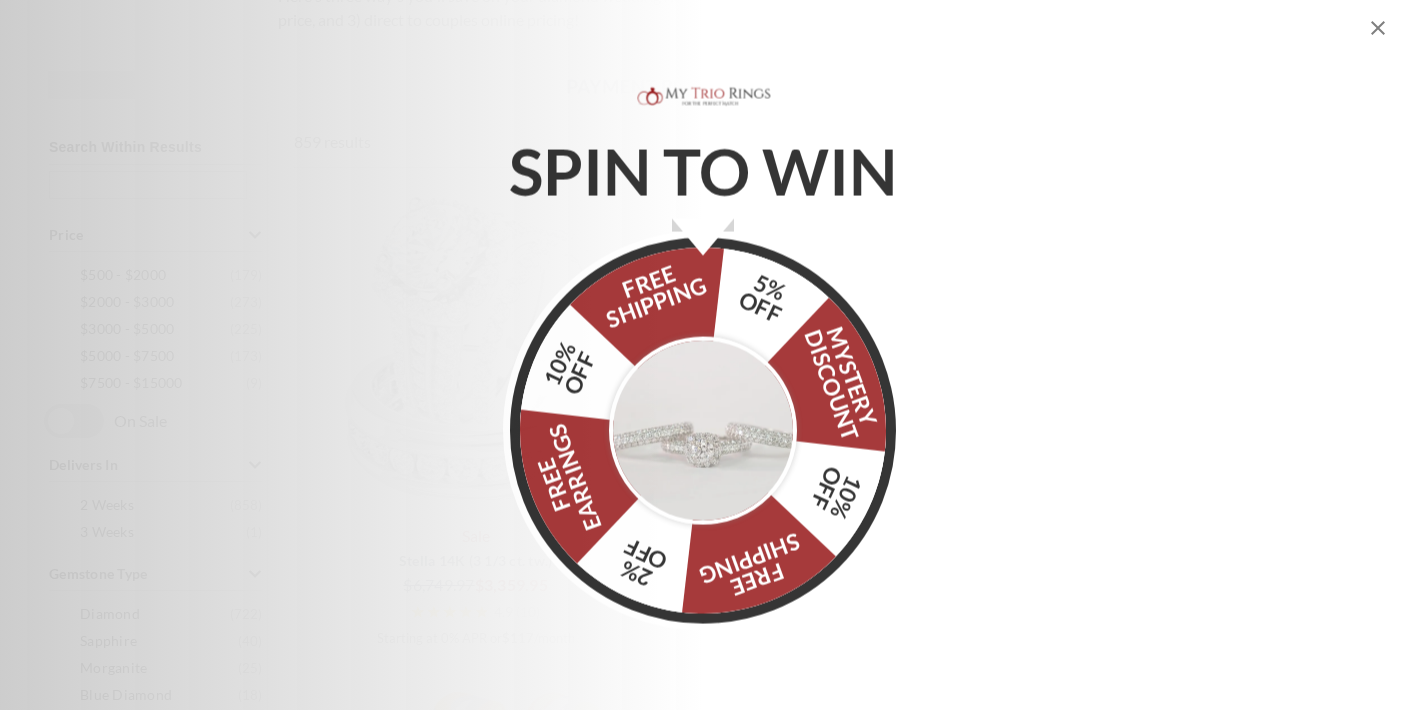 click at bounding box center [703, 428] 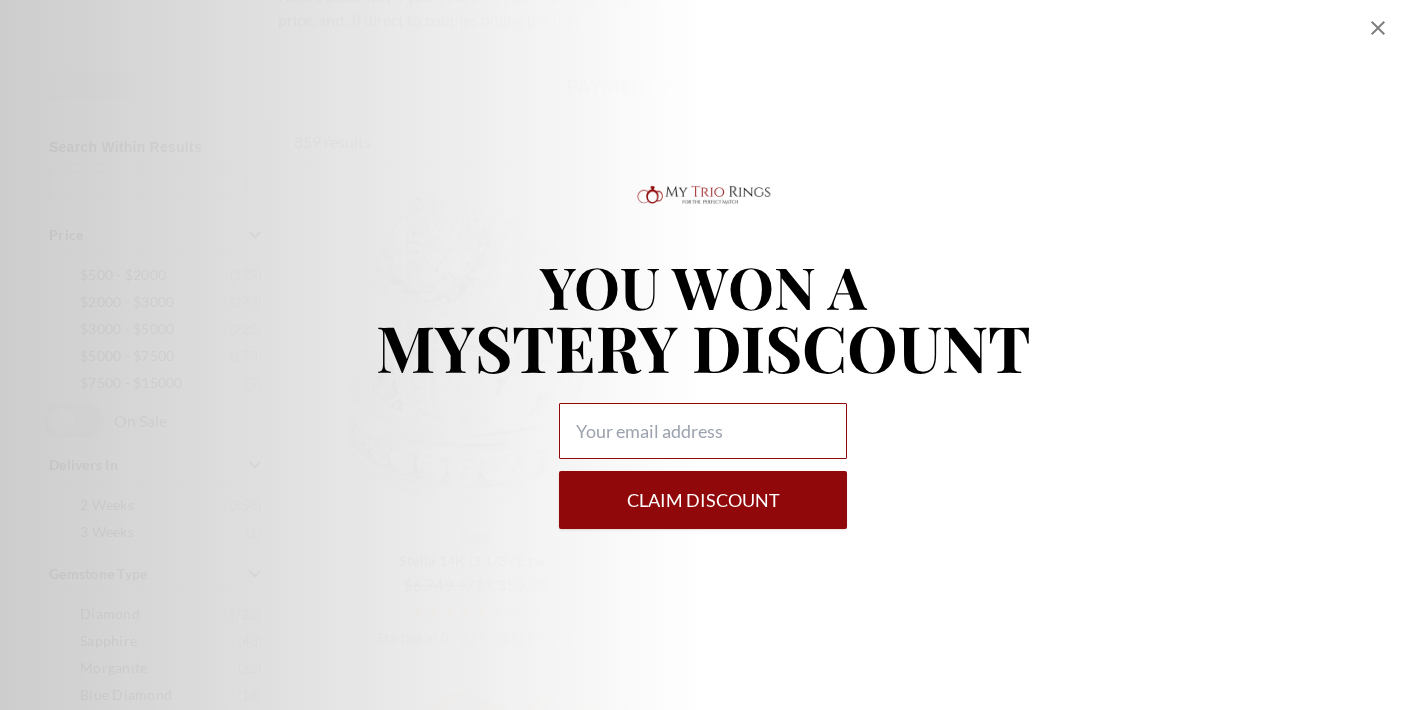 click at bounding box center (703, 431) 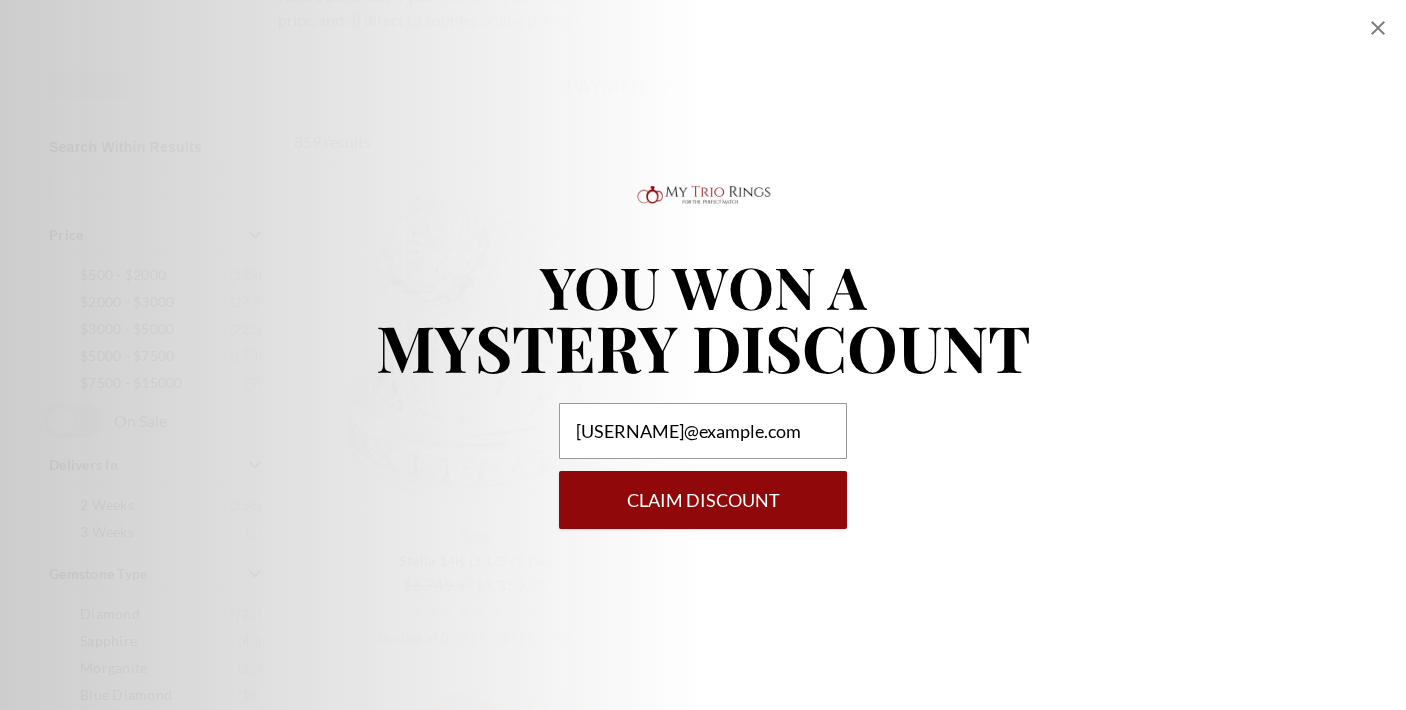 click on "Claim DISCOUNT" at bounding box center (703, 500) 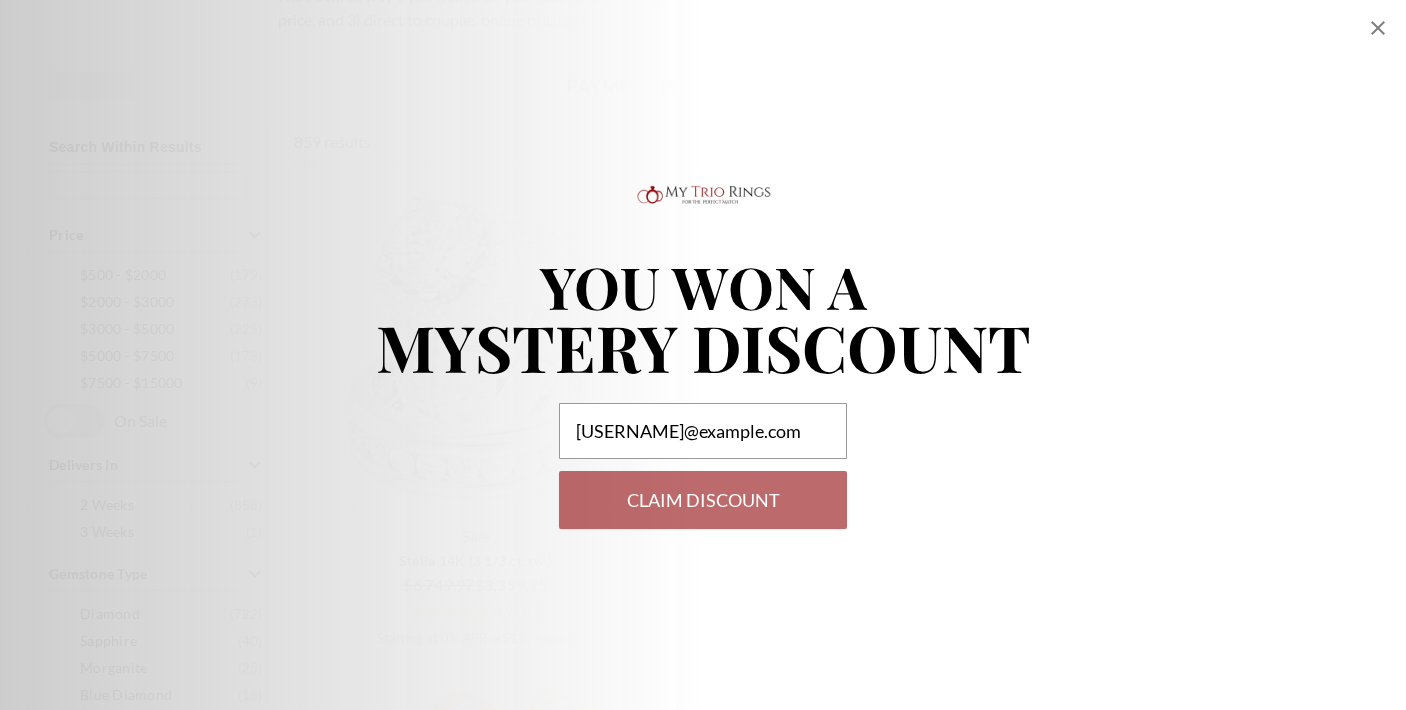 select on "US" 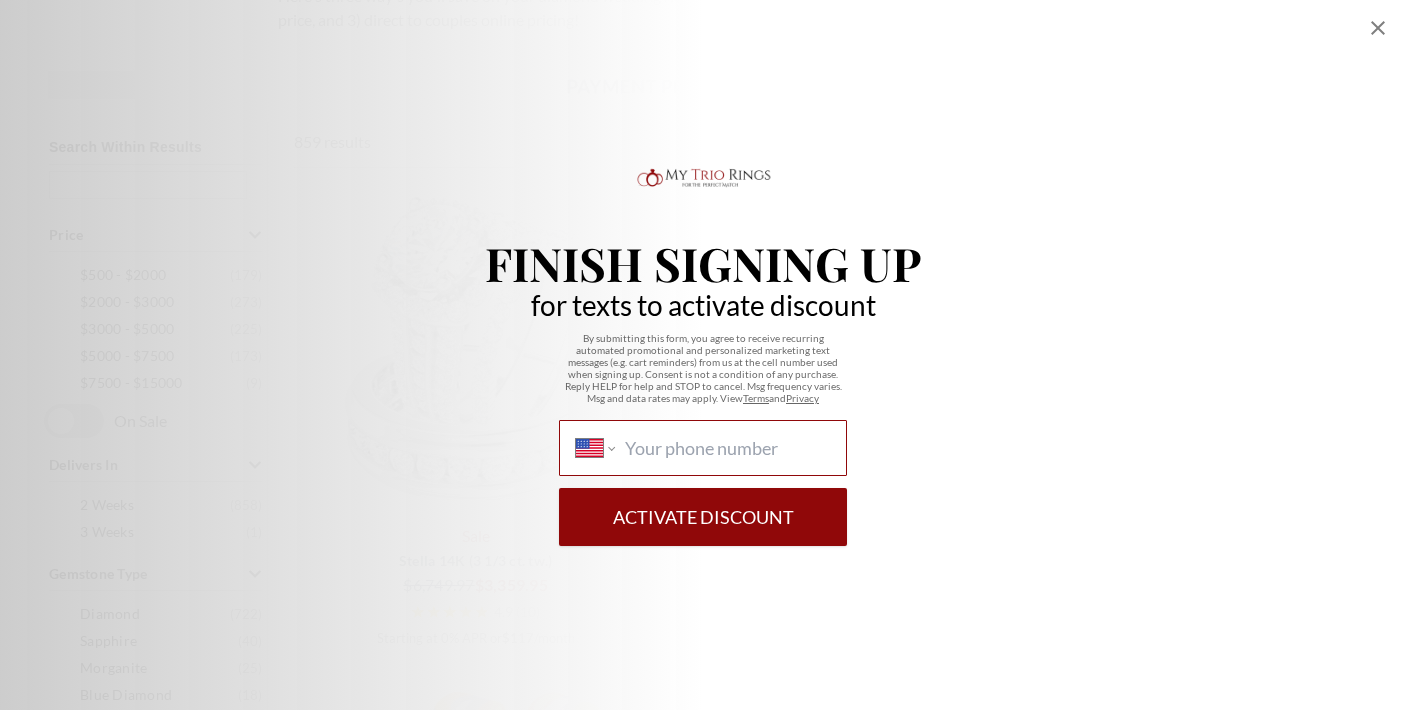 click on "International Afghanistan Åland Islands Albania Algeria American Samoa Andorra Angola Anguilla Antigua and Barbuda Argentina Armenia Aruba Ascension Island Australia Austria Azerbaijan Bahamas Bahrain Bangladesh Barbados Belarus Belgium Belize Benin Bermuda Bhutan Bolivia Bonaire, Sint Eustatius and Saba Bosnia and Herzegovina Botswana Brazil British Indian Ocean Territory Brunei Darussalam Bulgaria Burkina Faso Burundi Cambodia Cameroon Canada Cape Verde Cayman Islands Central African Republic Chad Chile China Christmas Island Cocos (Keeling) Islands Colombia Comoros Congo Congo, Democratic Republic of the Cook Islands Costa Rica Cote d'Ivoire Croatia Cuba Curaçao Cyprus Czech Republic Denmark Djibouti Dominica Dominican Republic Ecuador Egypt El Salvador Equatorial Guinea Eritrea Estonia Ethiopia Falkland Islands Faroe Islands Federated States of Micronesia Fiji Finland France French Guiana French Polynesia Gabon Gambia Georgia Germany Ghana Gibraltar Greece Greenland Grenada Guadeloupe Guam Guatemala" at bounding box center [727, 448] 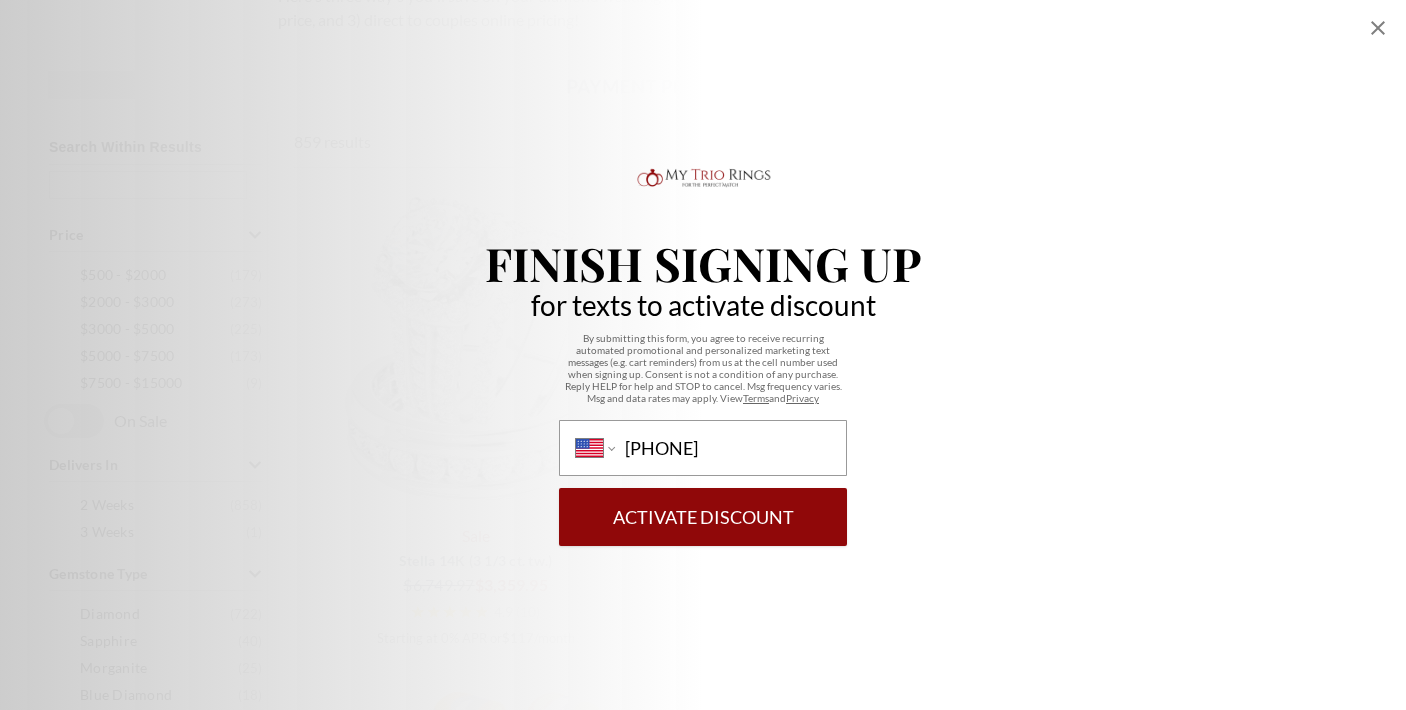 click on "Activate Discount" at bounding box center (703, 517) 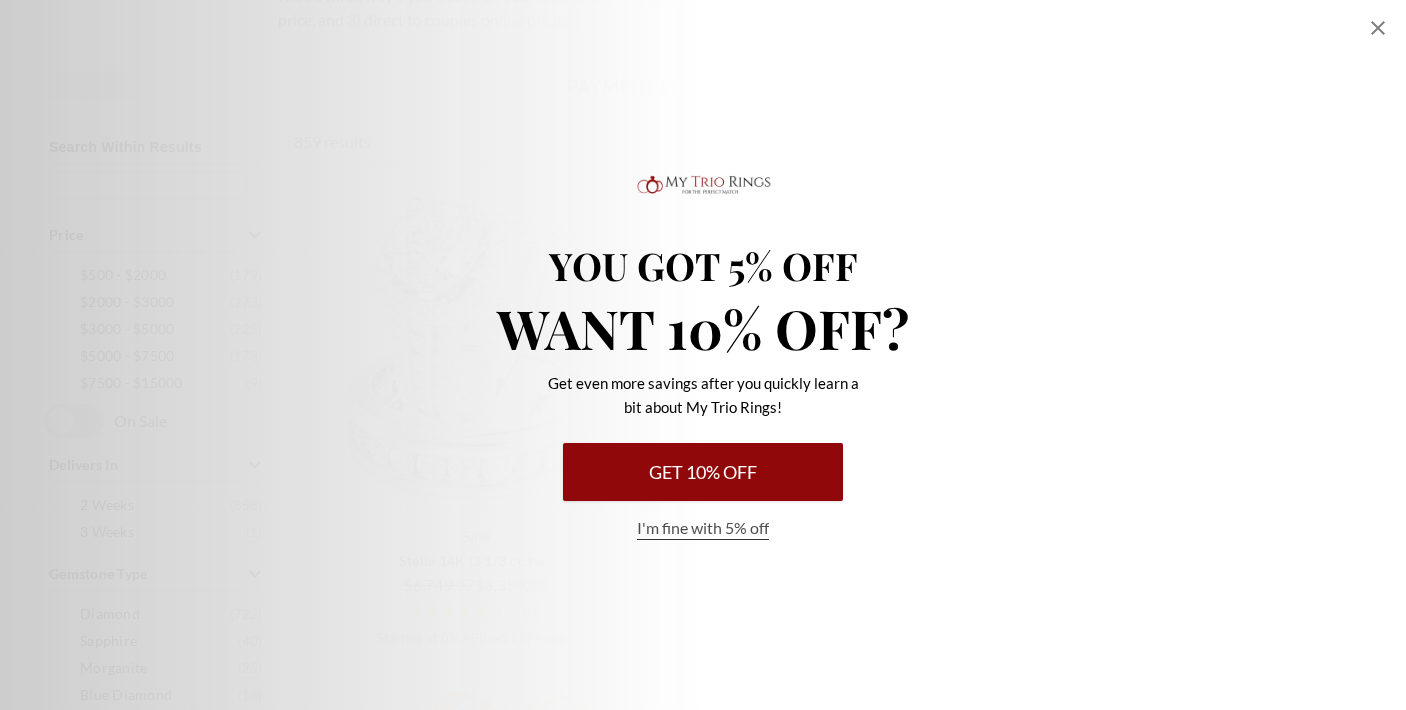 click on "Get 10% Off" at bounding box center [703, 472] 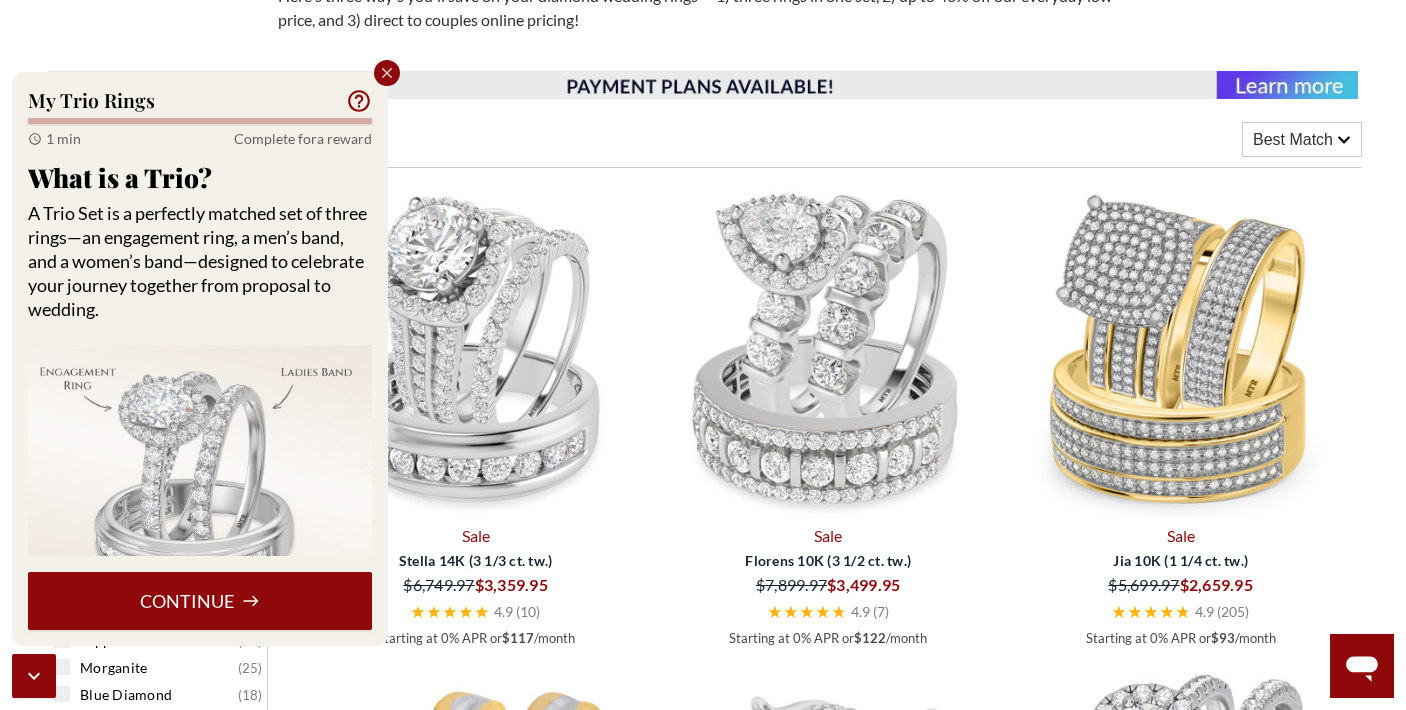click 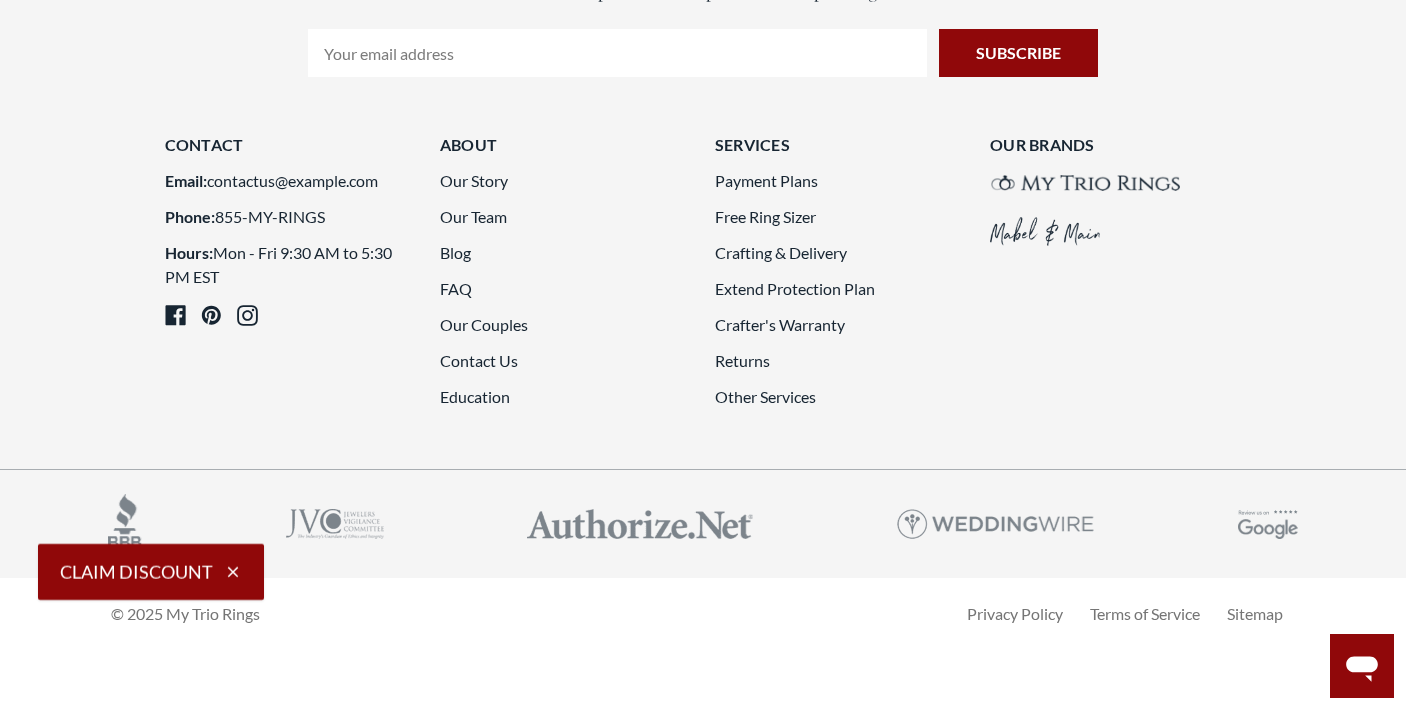 scroll, scrollTop: 5452, scrollLeft: 0, axis: vertical 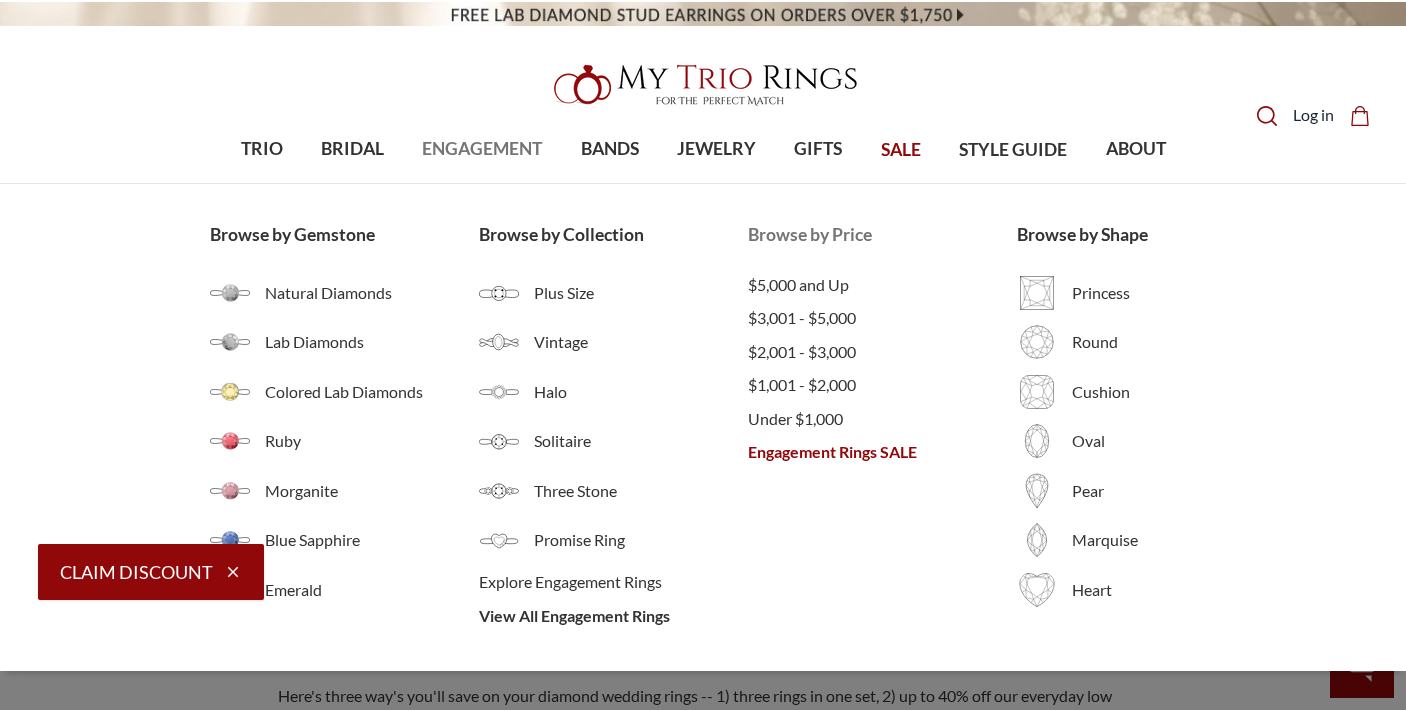 click on "Engagement Rings SALE" at bounding box center (882, 452) 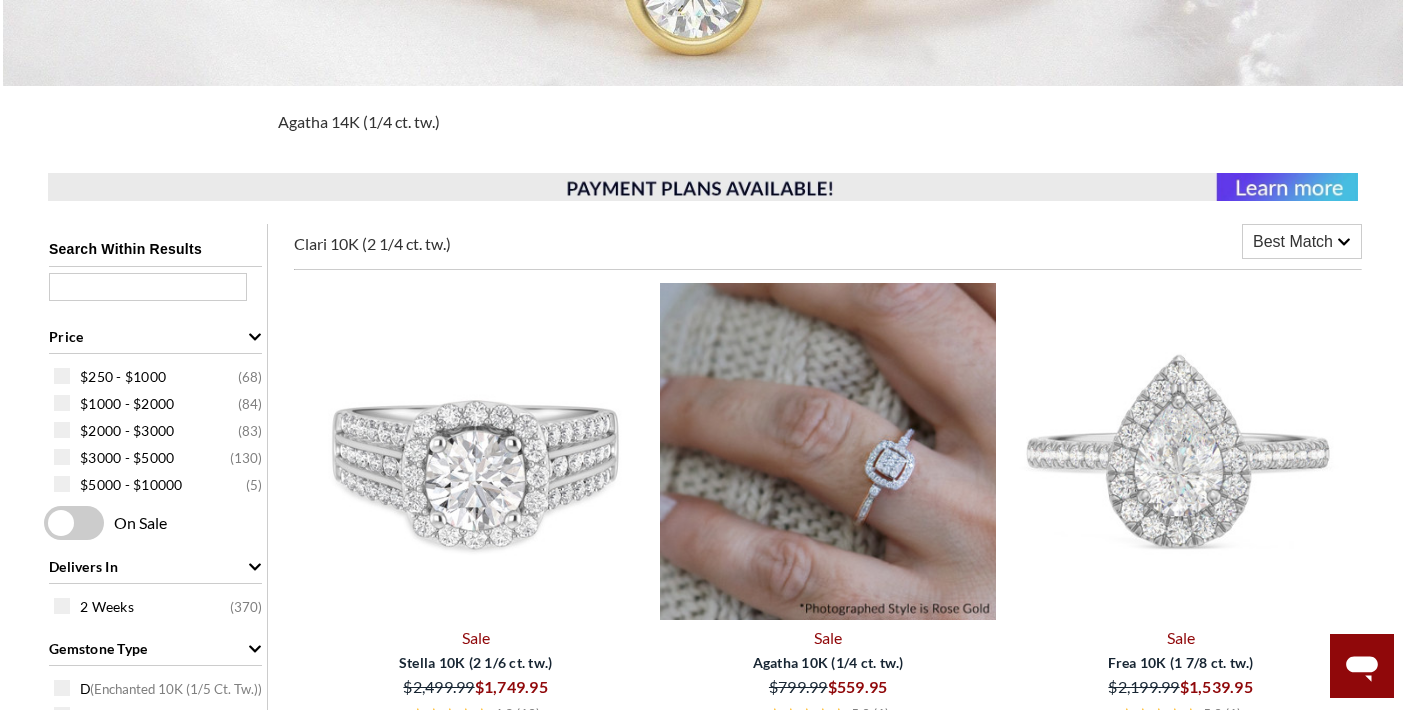 scroll, scrollTop: 651, scrollLeft: 0, axis: vertical 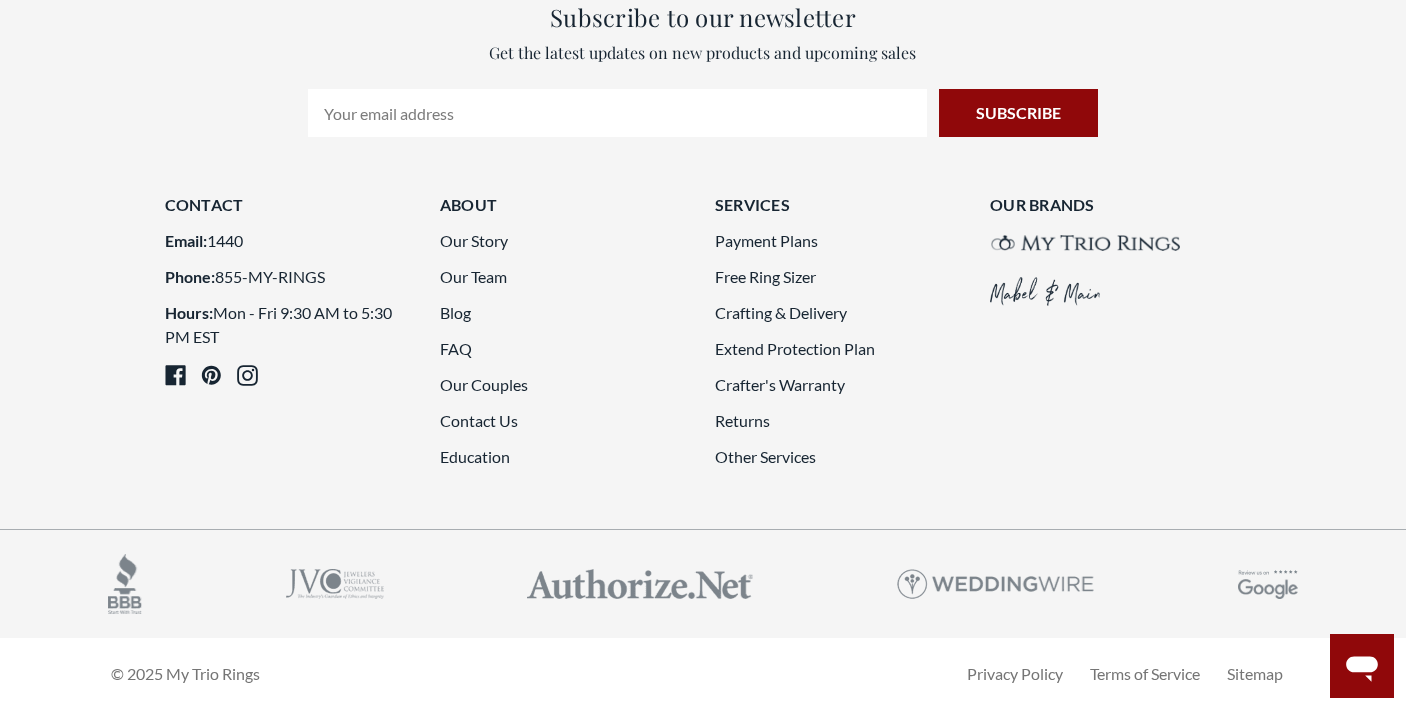 click on "2" 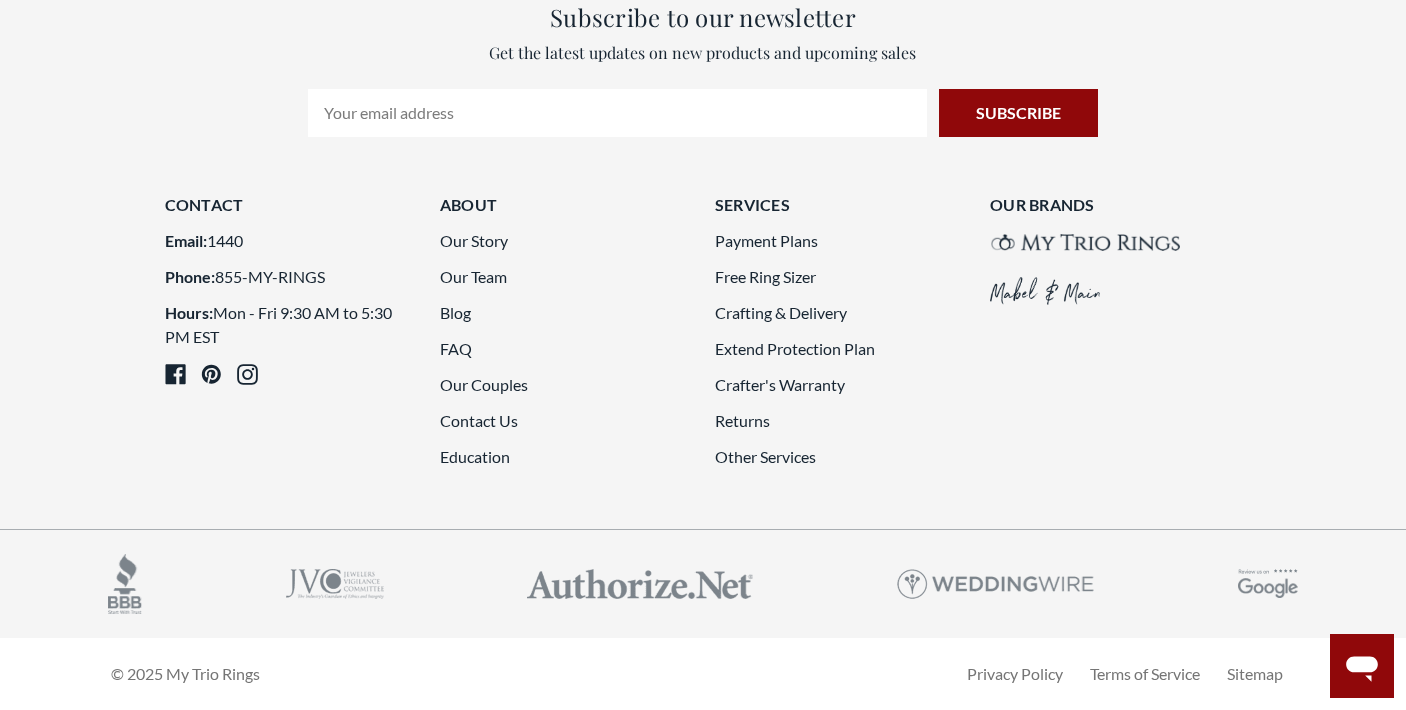 scroll, scrollTop: 5642, scrollLeft: 0, axis: vertical 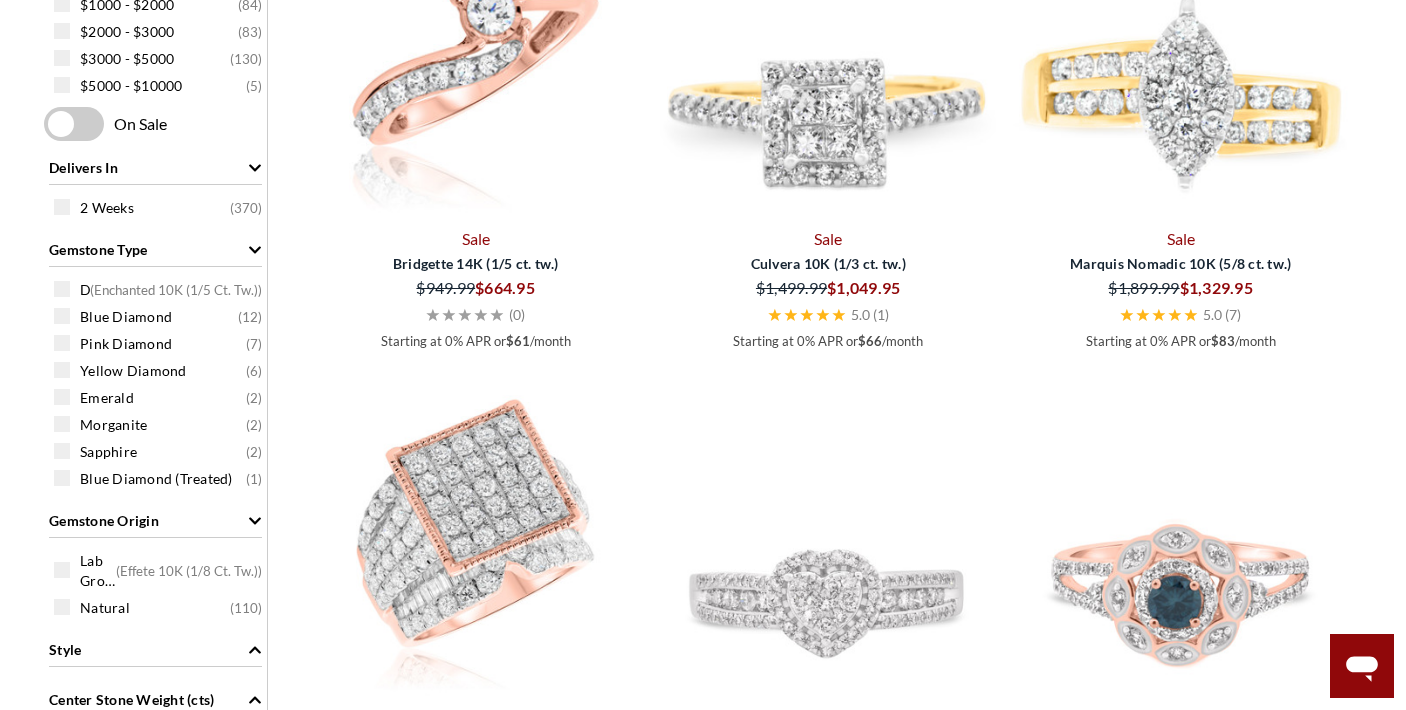 click at bounding box center (475, 52) 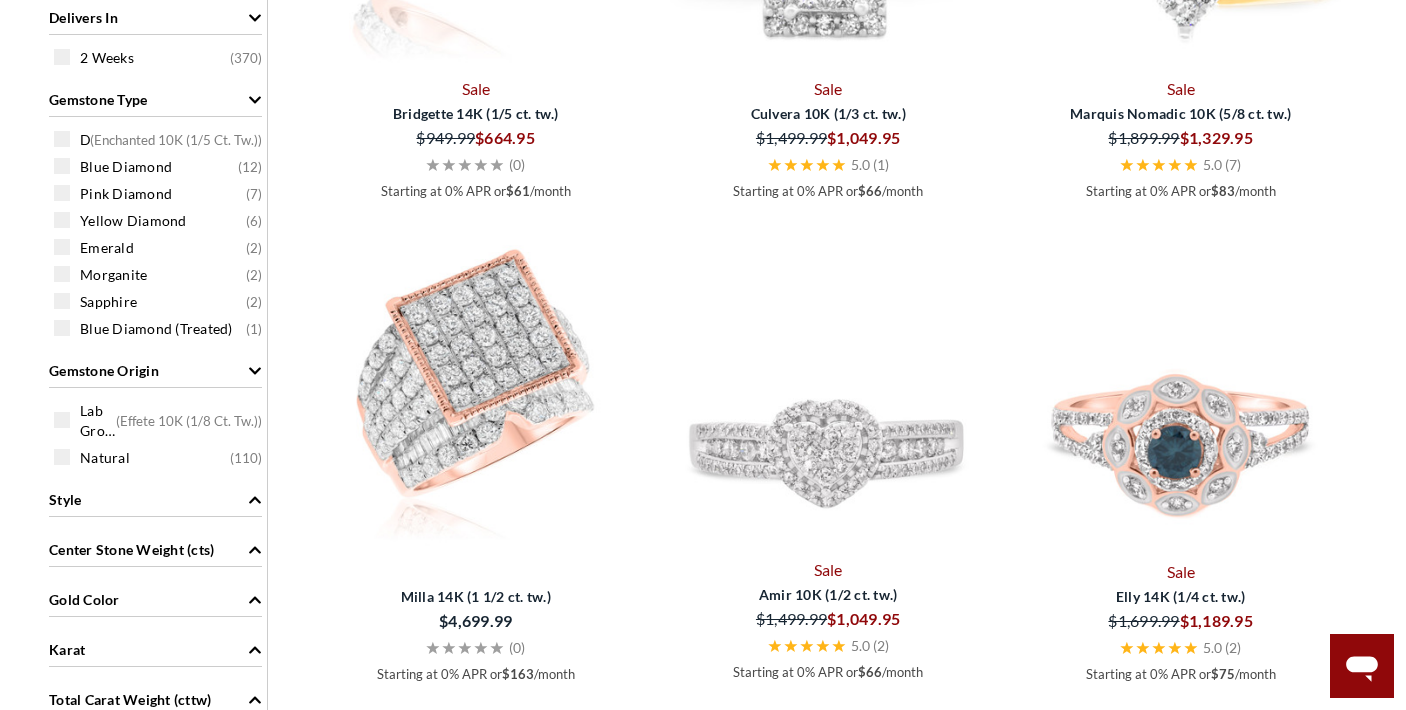 scroll, scrollTop: 1151, scrollLeft: 0, axis: vertical 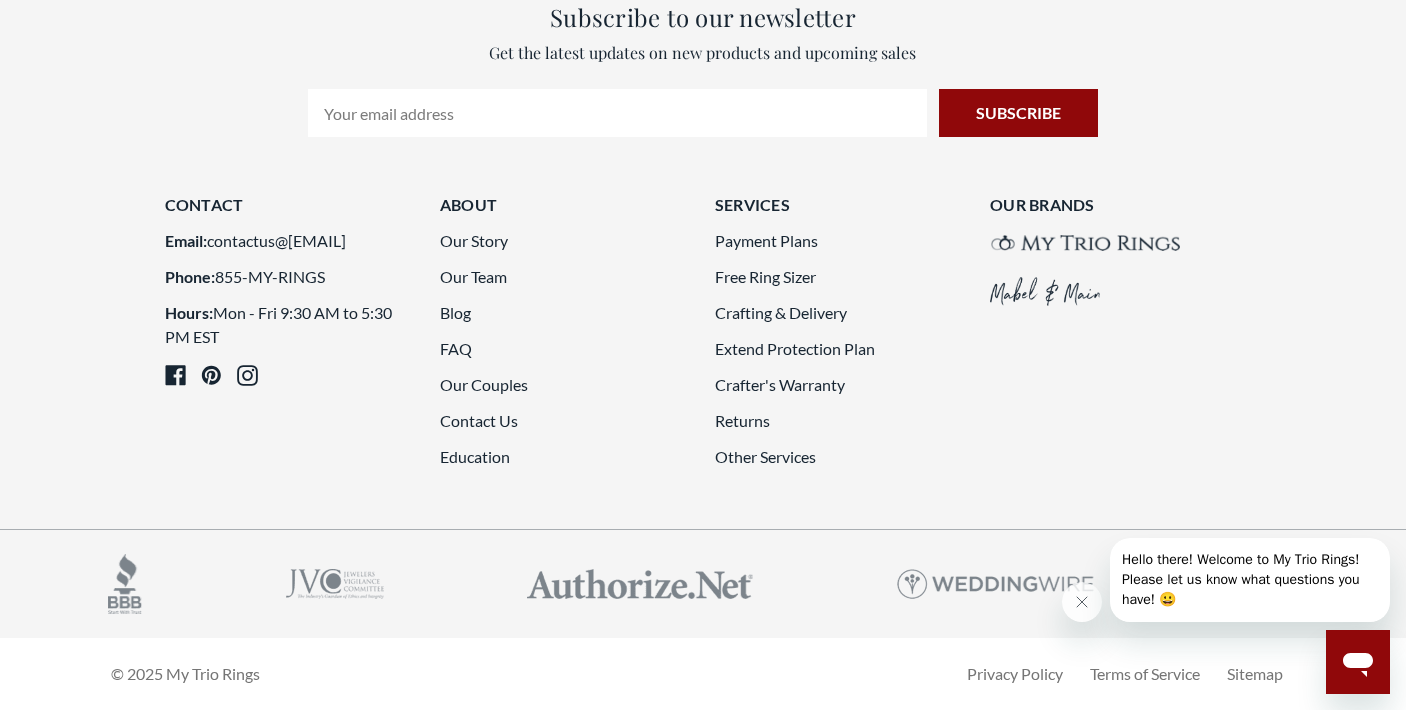 click on "8" 